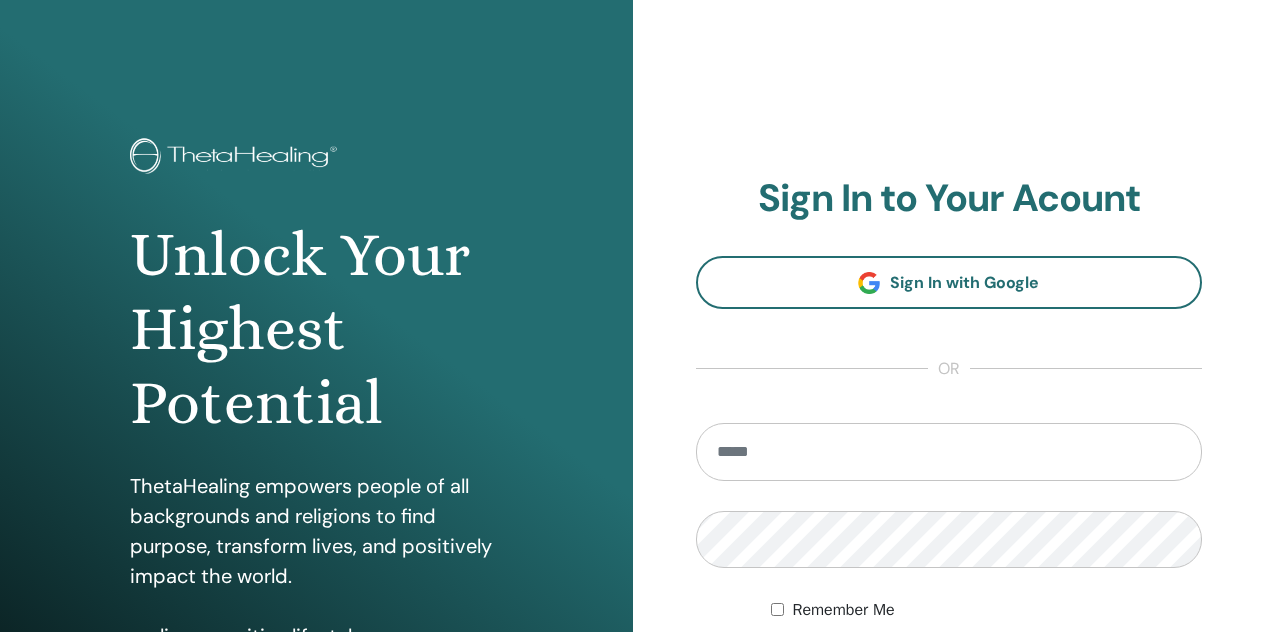 scroll, scrollTop: 0, scrollLeft: 0, axis: both 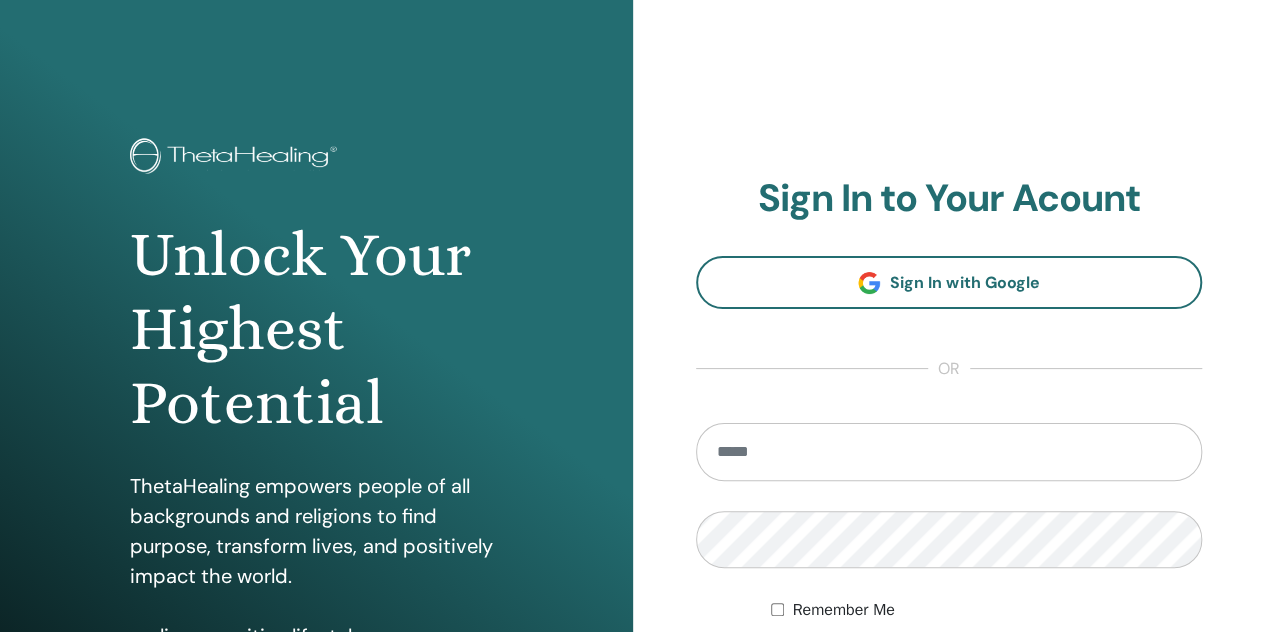 click at bounding box center [949, 452] 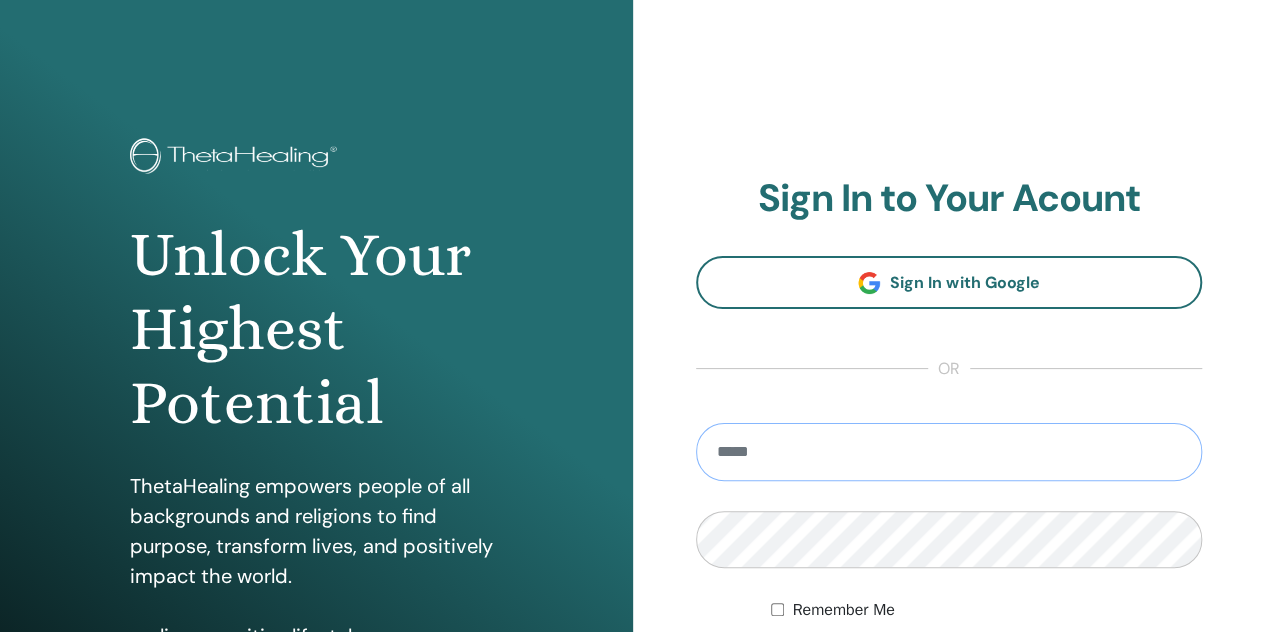 type on "**********" 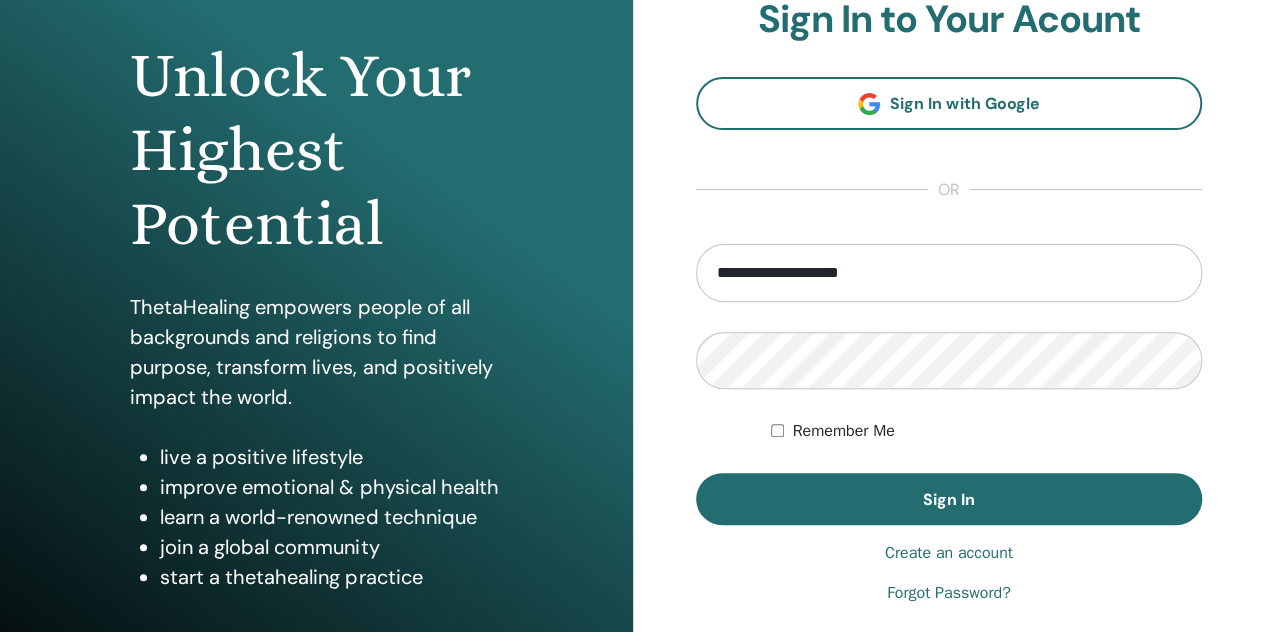 scroll, scrollTop: 176, scrollLeft: 0, axis: vertical 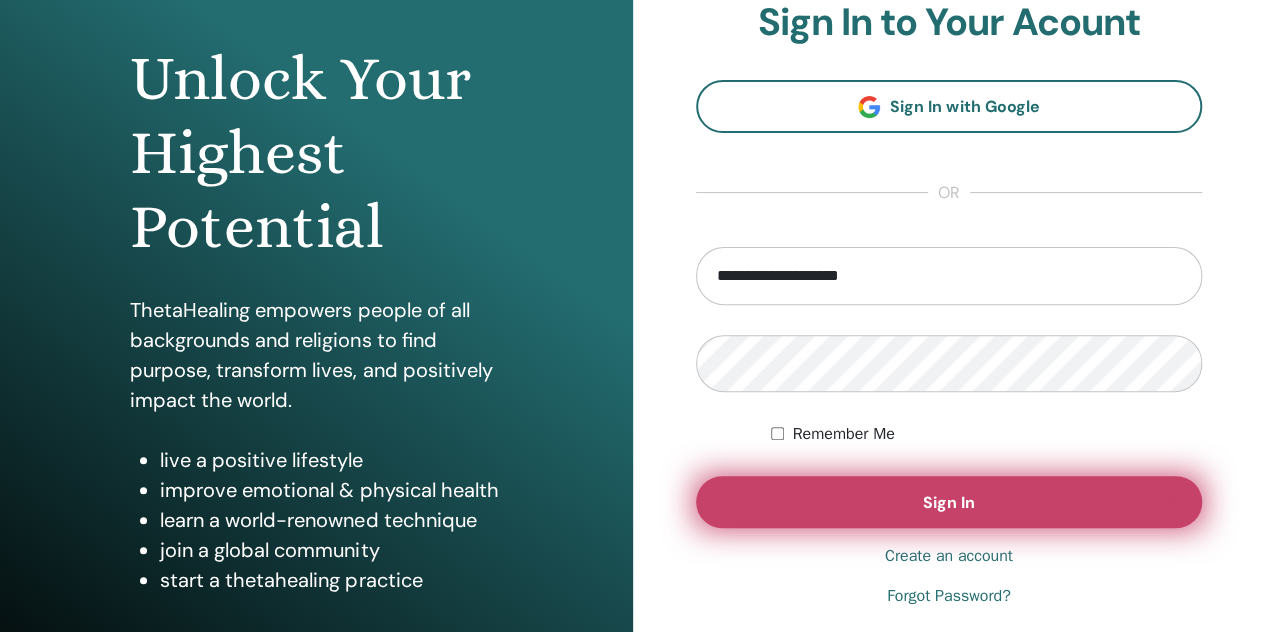 click on "Sign In" at bounding box center [949, 502] 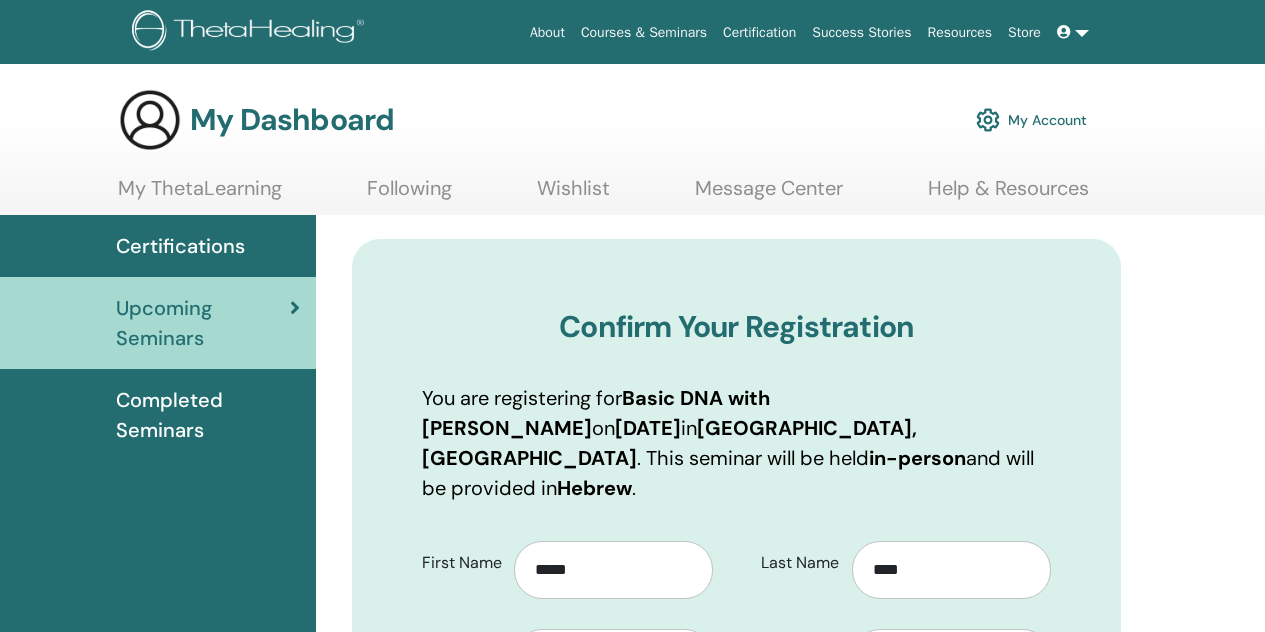 scroll, scrollTop: 0, scrollLeft: 0, axis: both 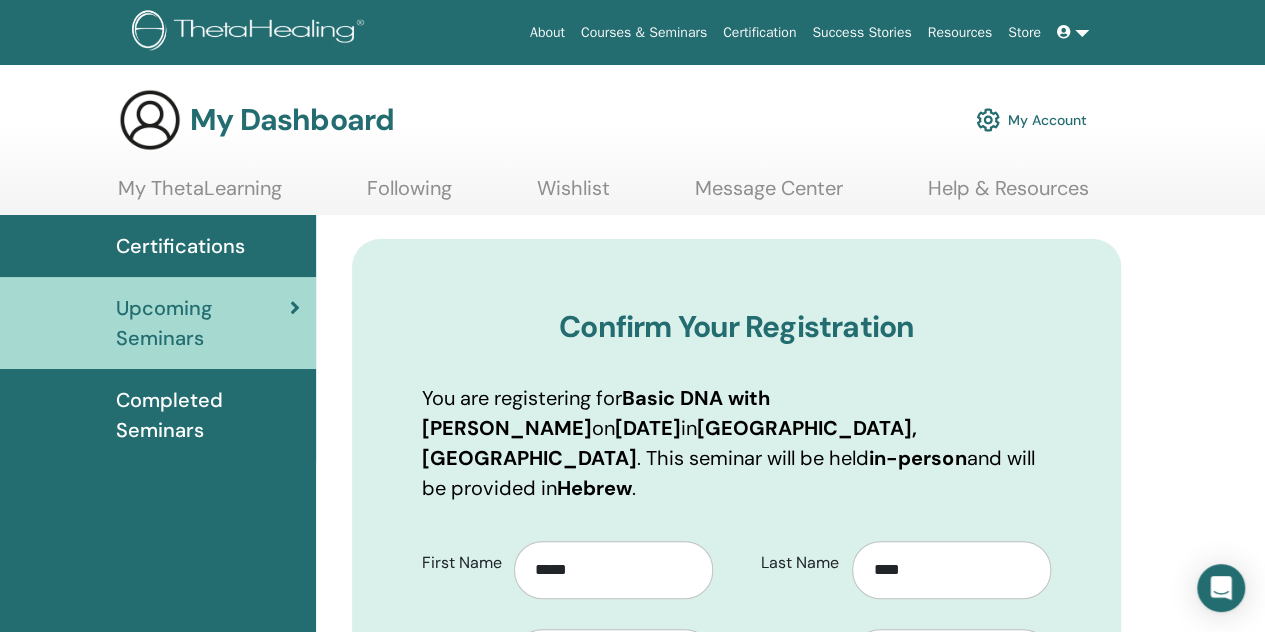 drag, startPoint x: 1260, startPoint y: 68, endPoint x: 1266, endPoint y: 106, distance: 38.470768 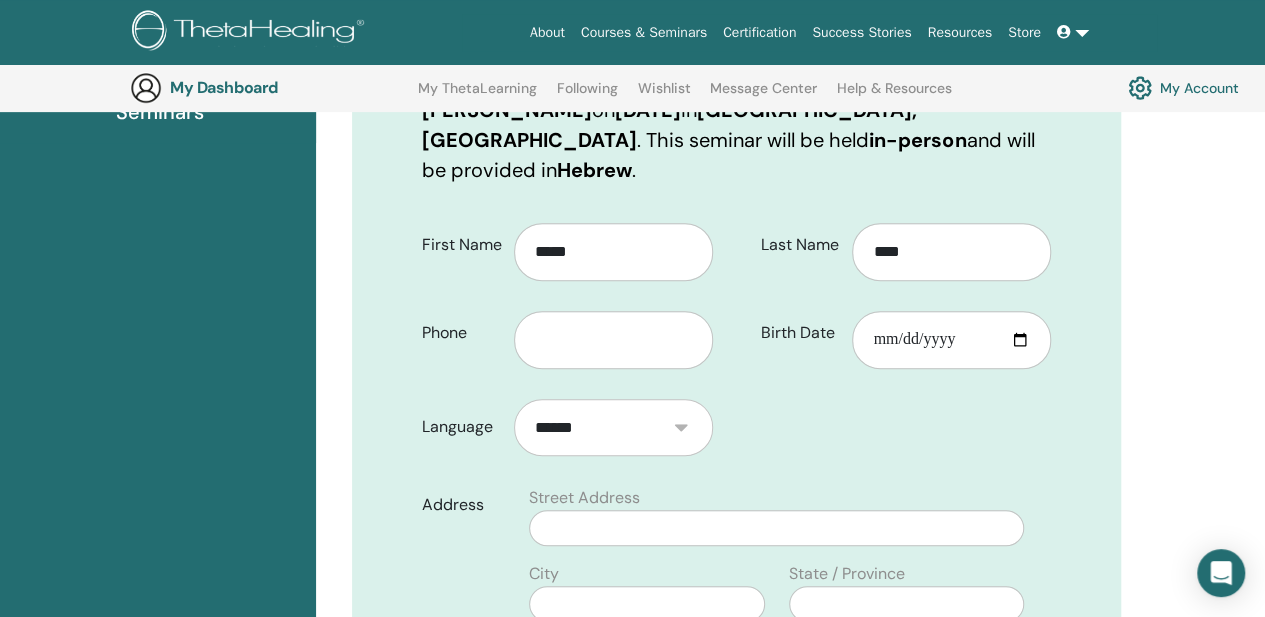 scroll, scrollTop: 369, scrollLeft: 0, axis: vertical 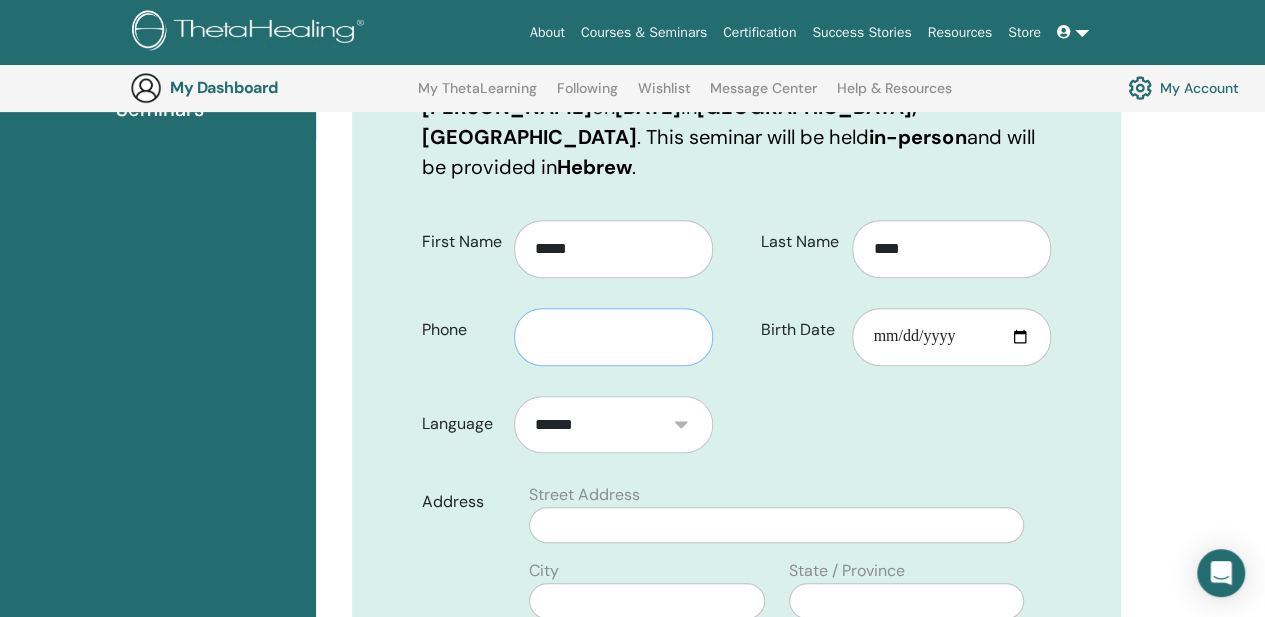 click at bounding box center (613, 337) 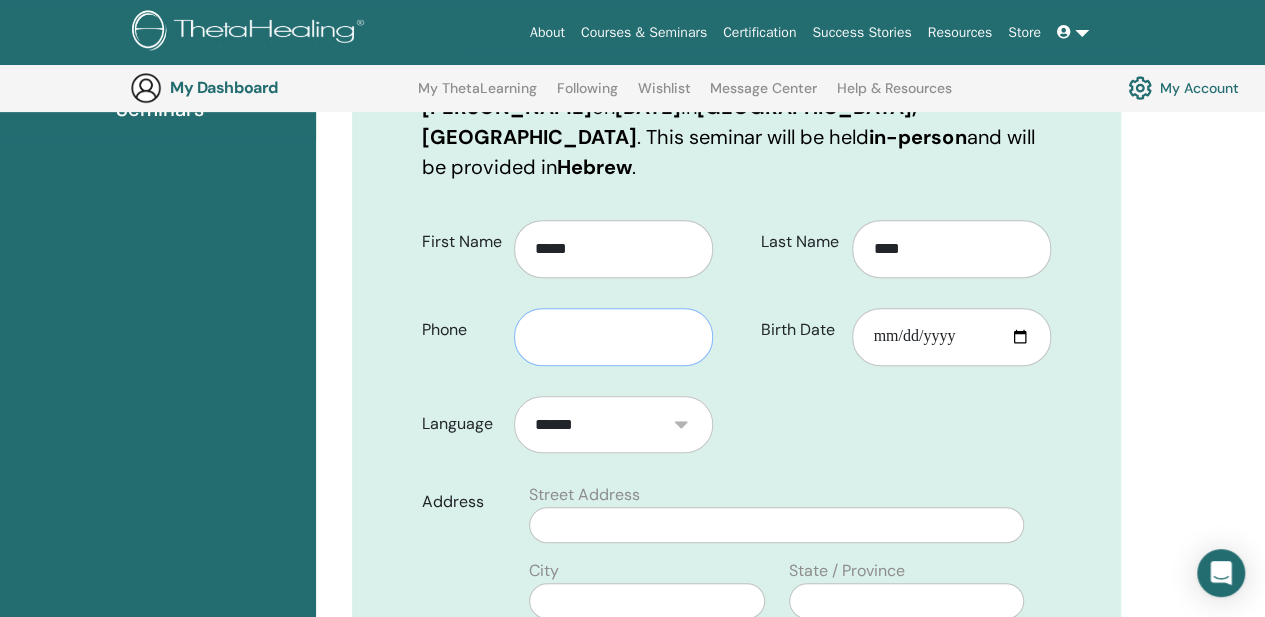 type on "**********" 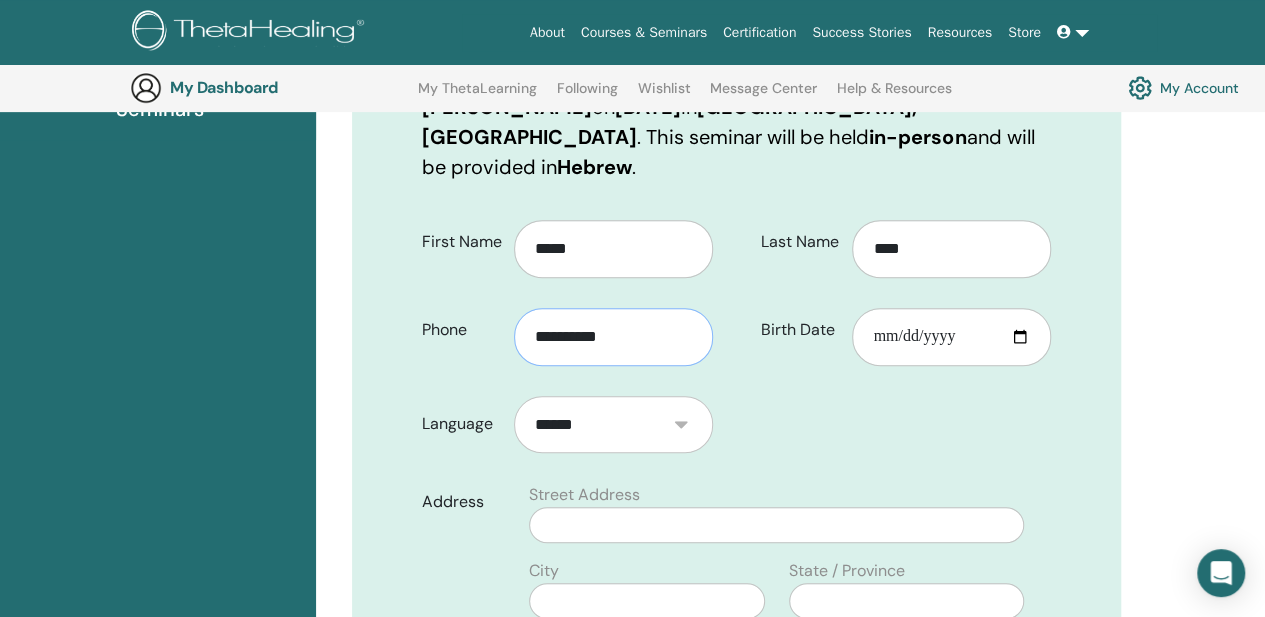 type on "**********" 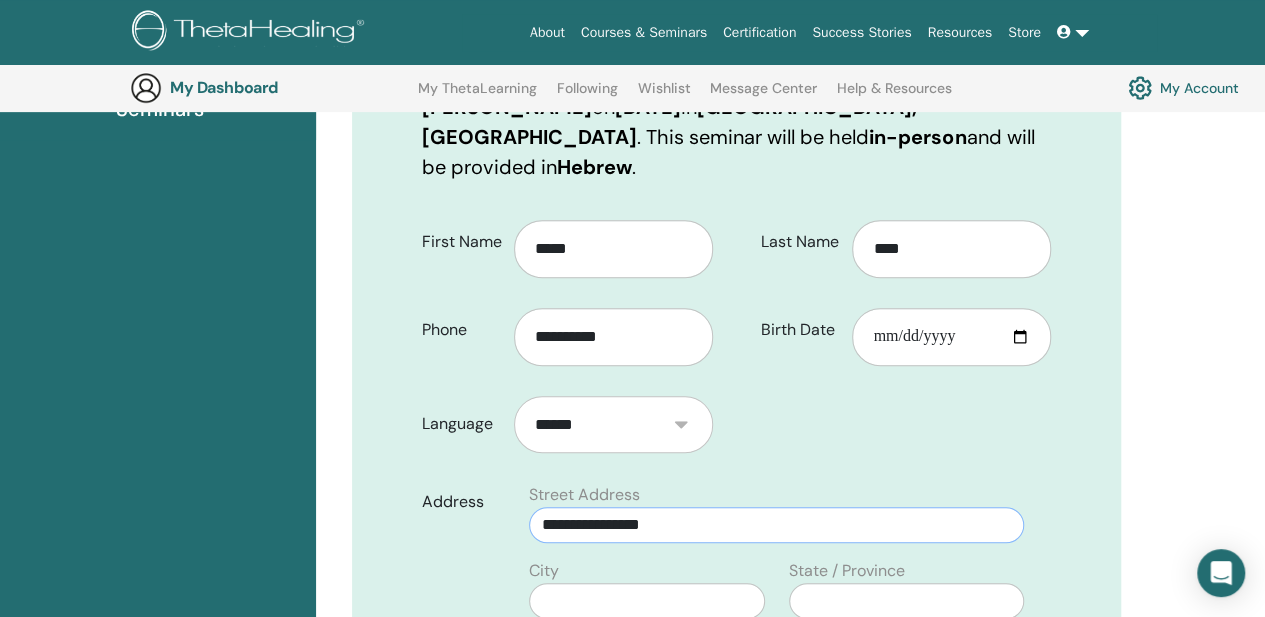 type on "********" 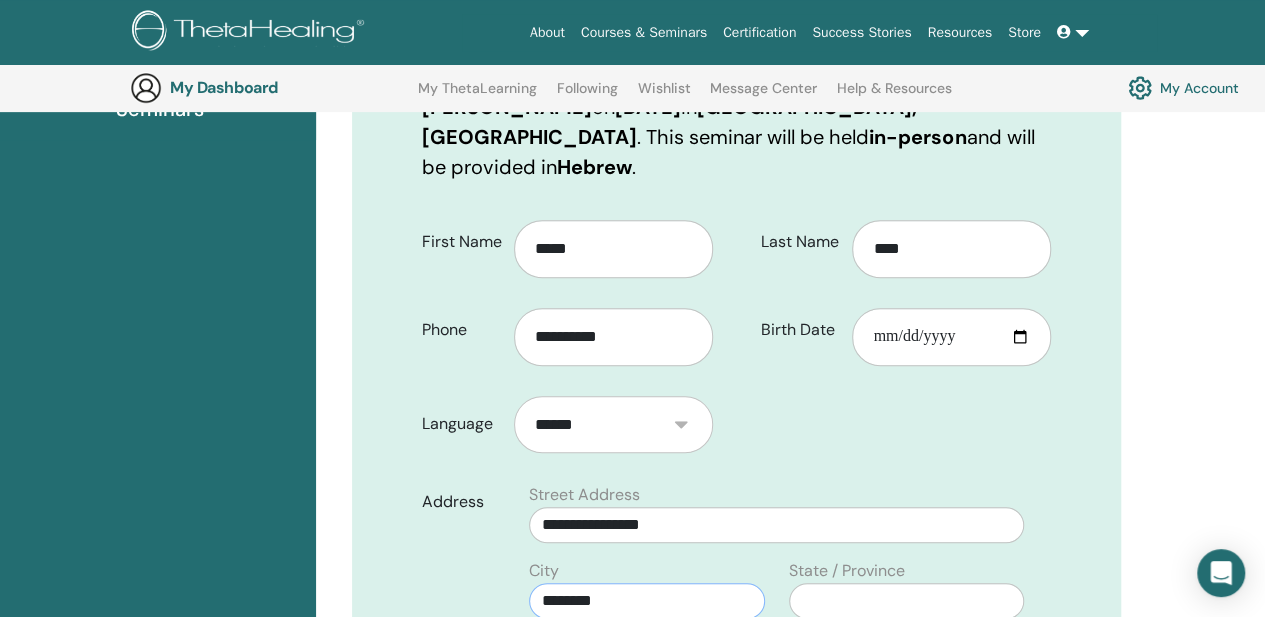 type on "*******" 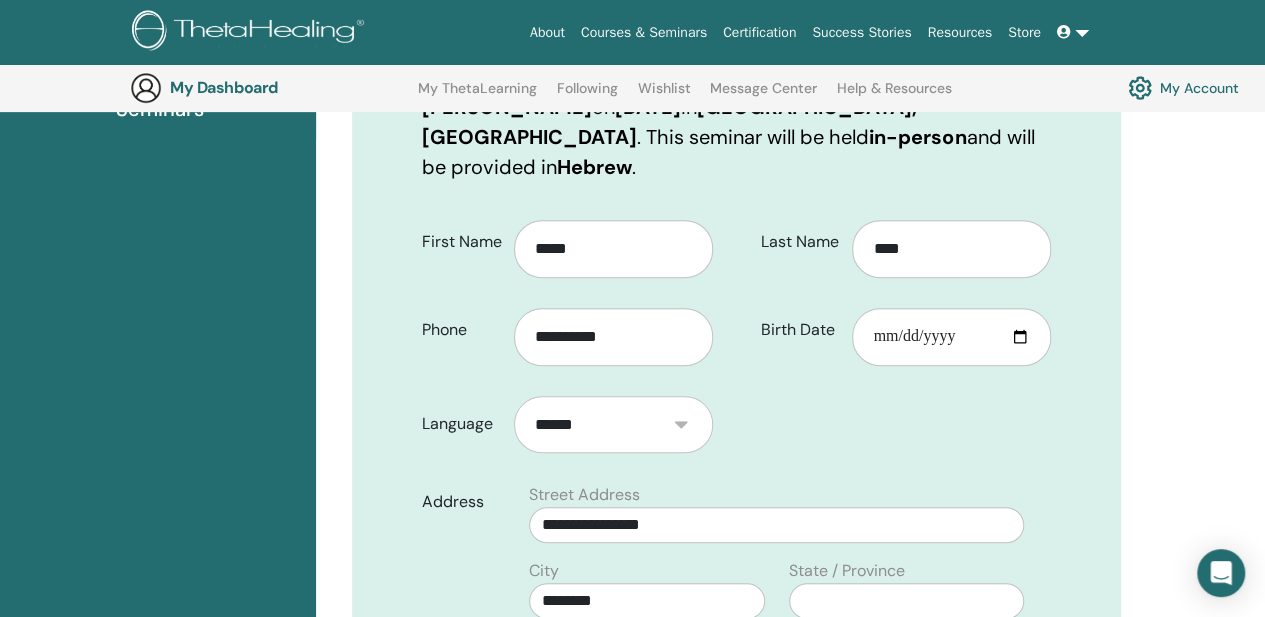 select on "**" 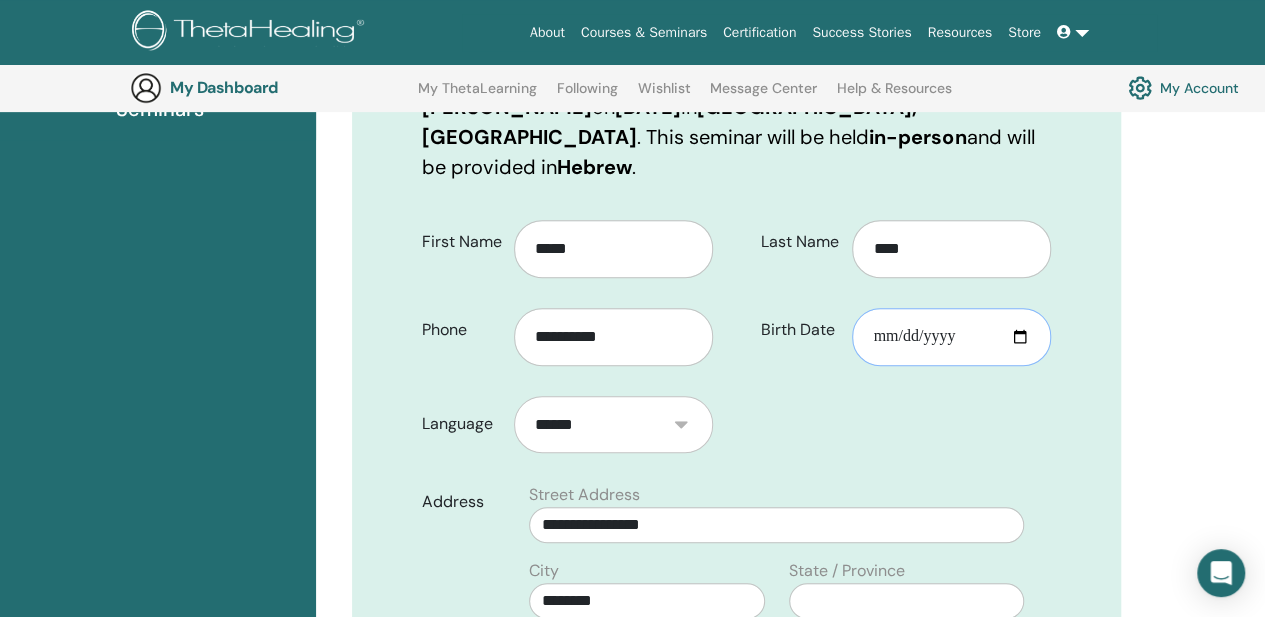click on "Birth Date" at bounding box center (951, 337) 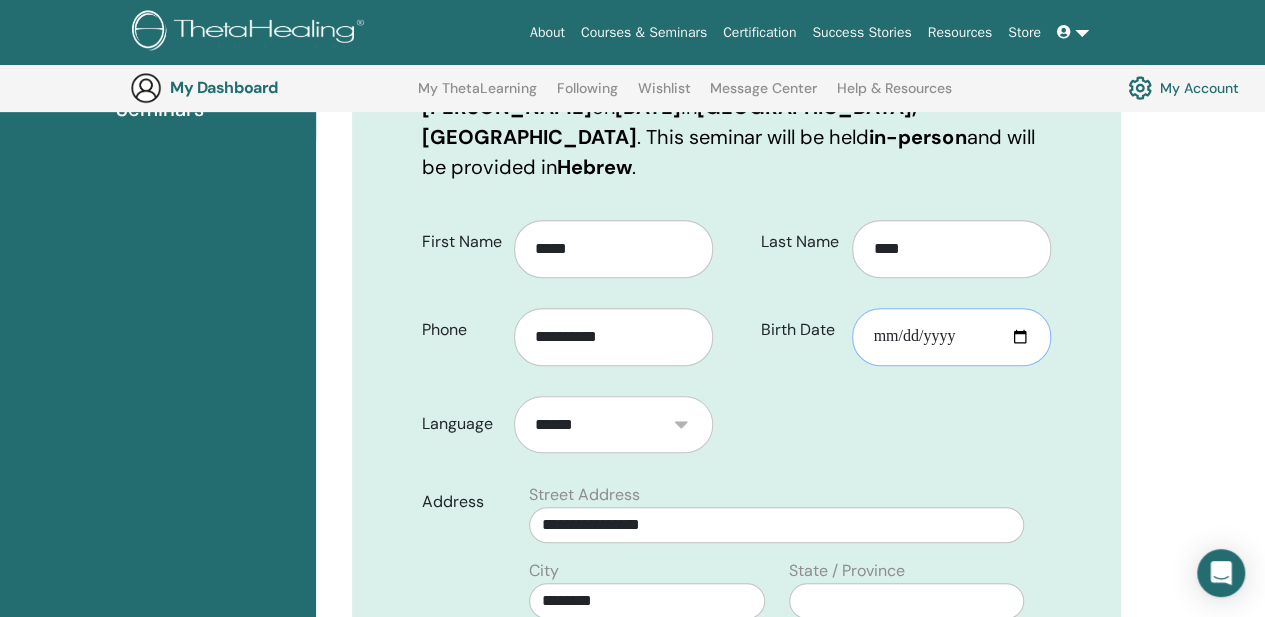 type on "**********" 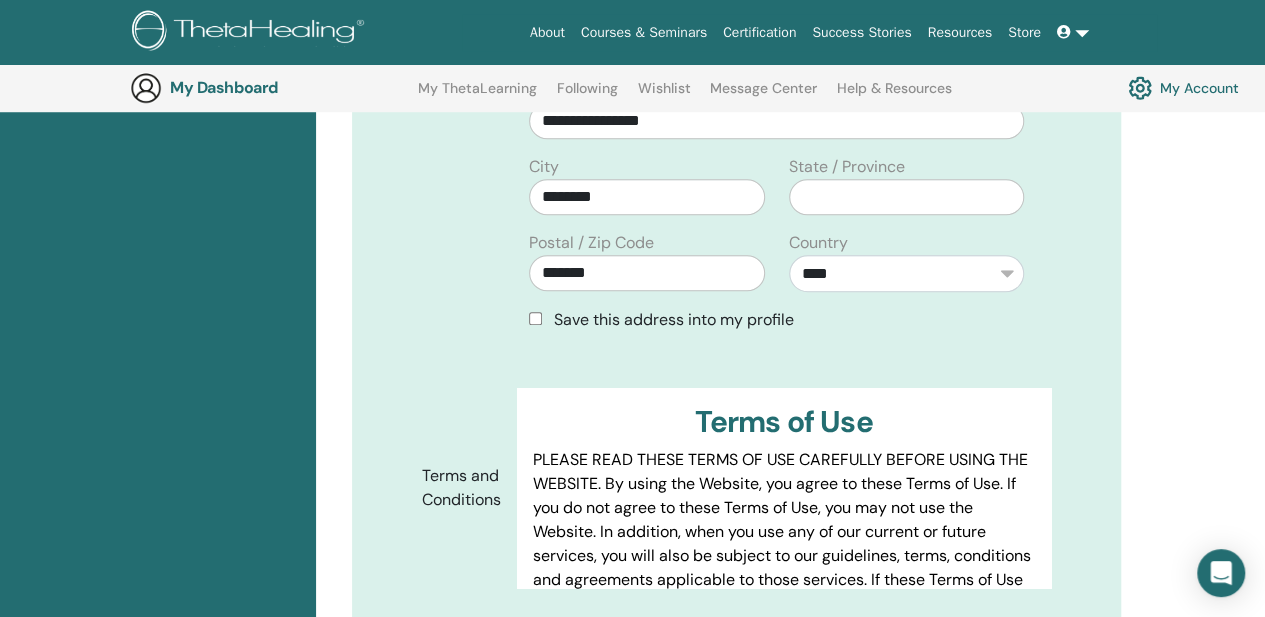 scroll, scrollTop: 776, scrollLeft: 0, axis: vertical 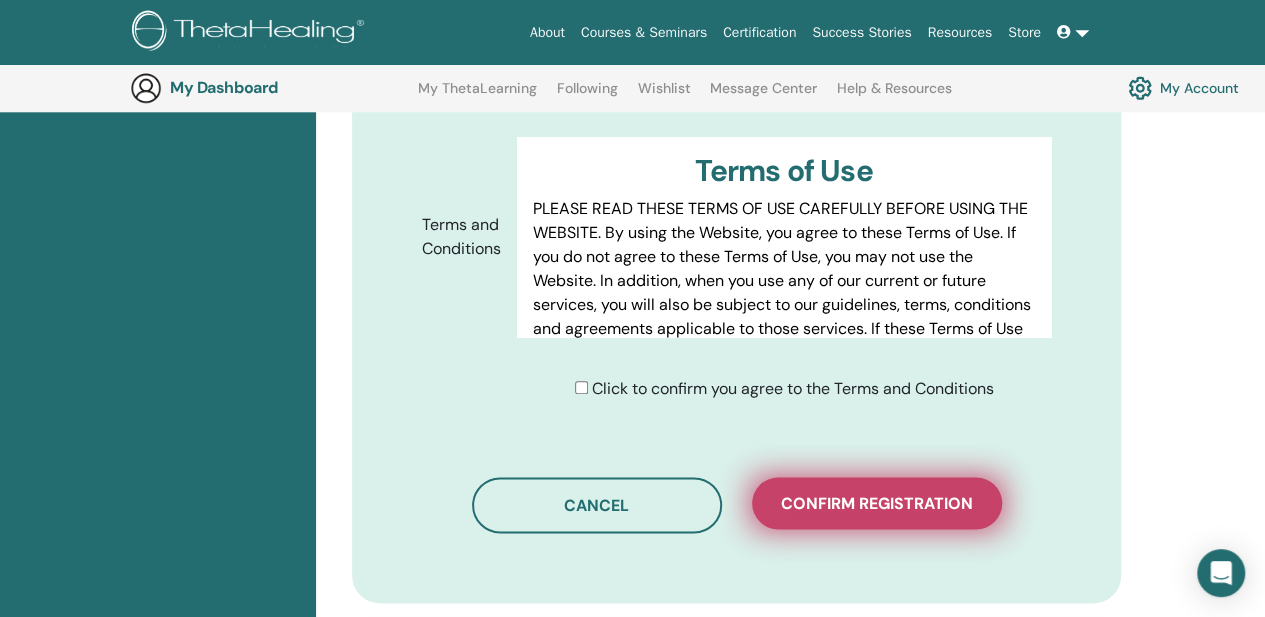 click on "Confirm registration" at bounding box center (877, 503) 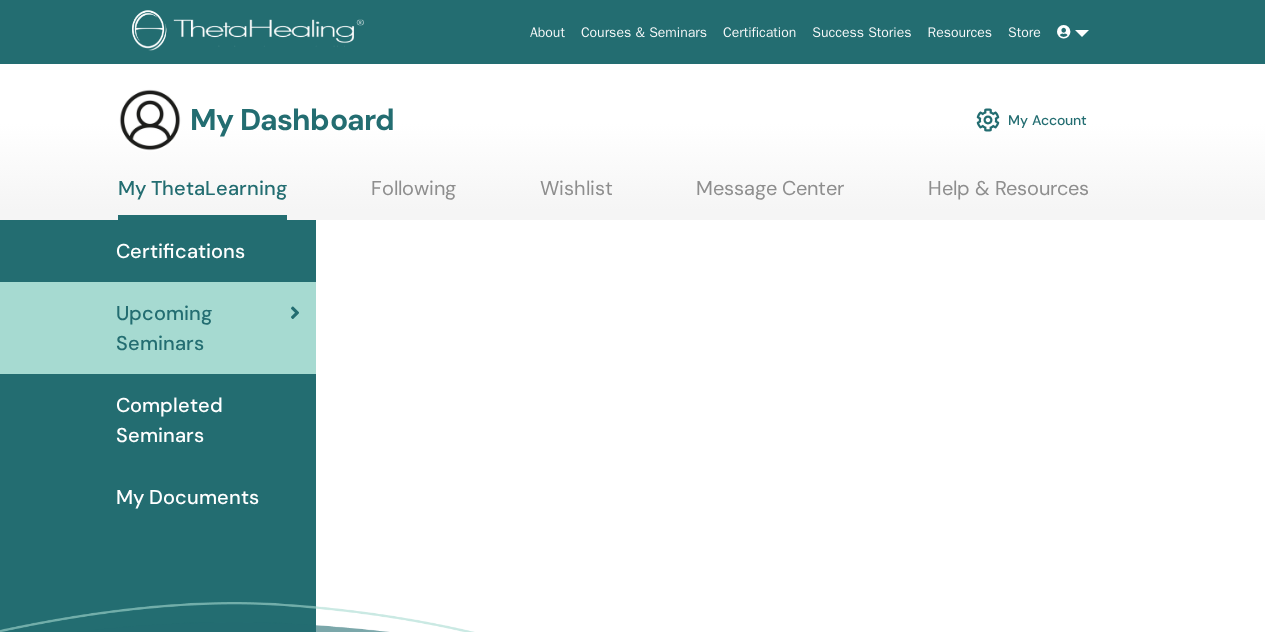 scroll, scrollTop: 0, scrollLeft: 0, axis: both 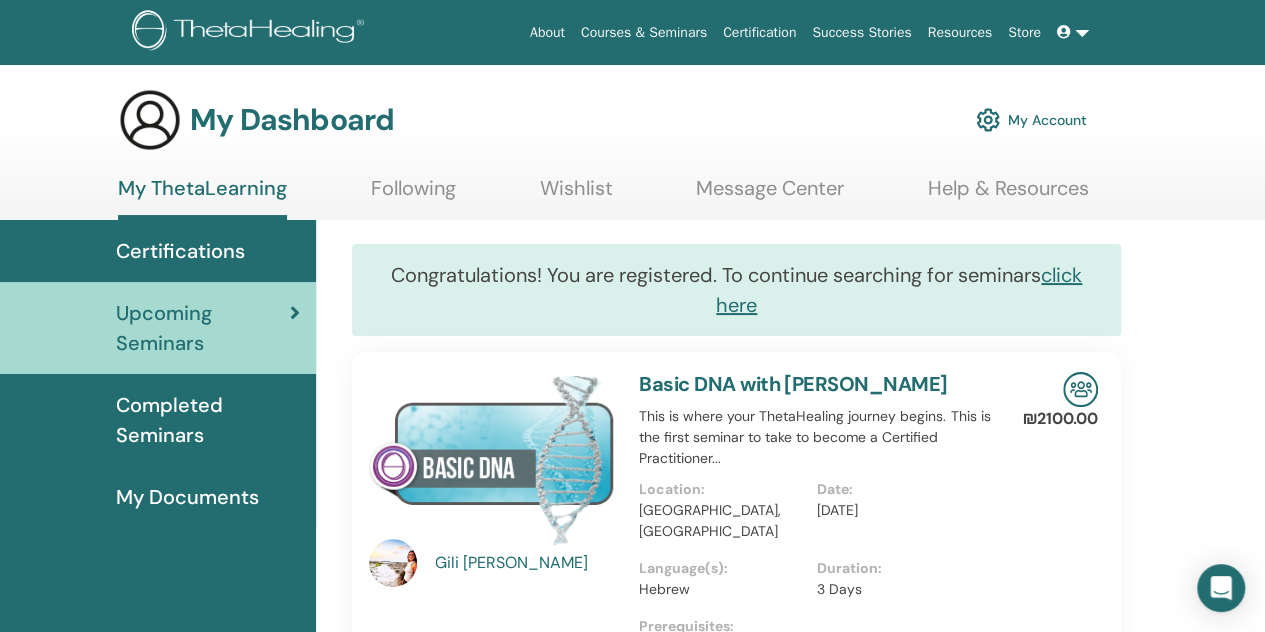 click on "Basic DNA with [PERSON_NAME] This is where your ThetaHealing journey begins. This is the first seminar to take to become a Certified Practitioner... Location : [GEOGRAPHIC_DATA], [GEOGRAPHIC_DATA] Date : [DATE] Language(s) : Hebrew Duration : 3 Days Prerequisites : -" at bounding box center (816, 513) 